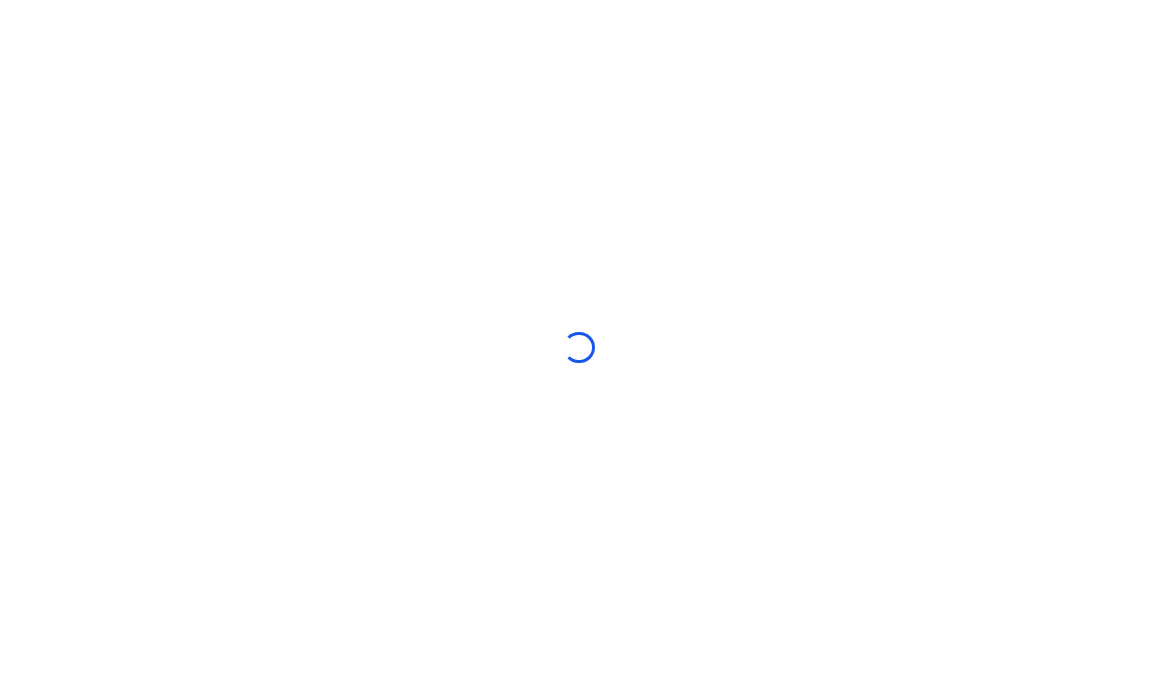 scroll, scrollTop: 0, scrollLeft: 0, axis: both 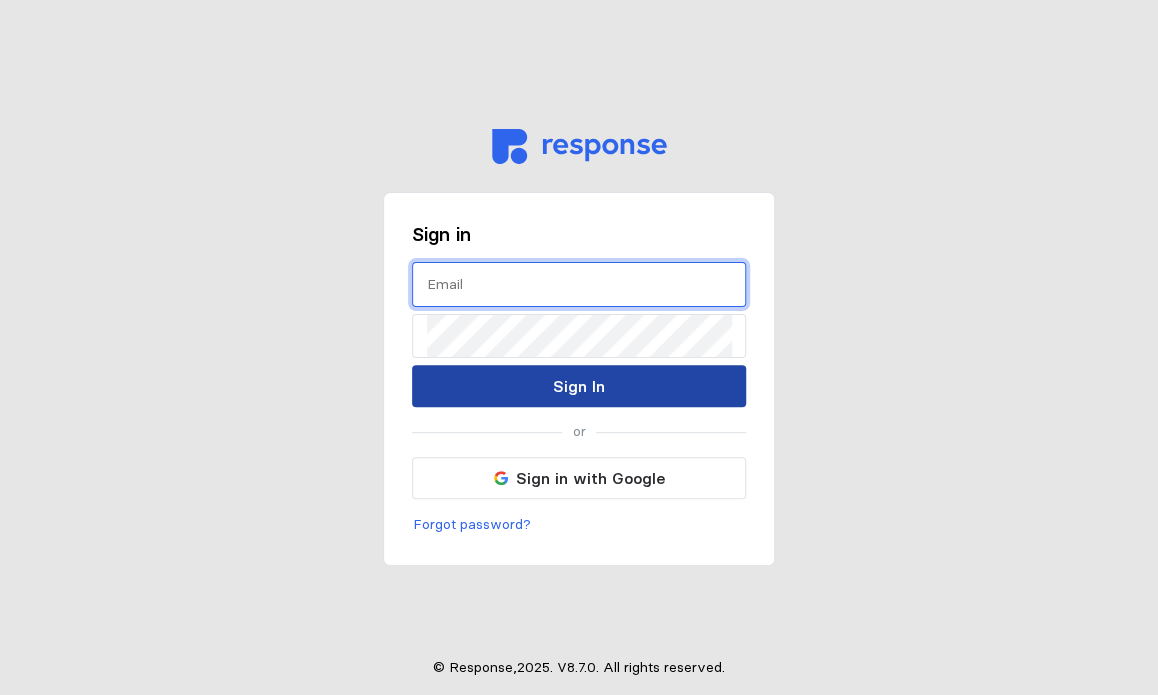 type on "[EMAIL]" 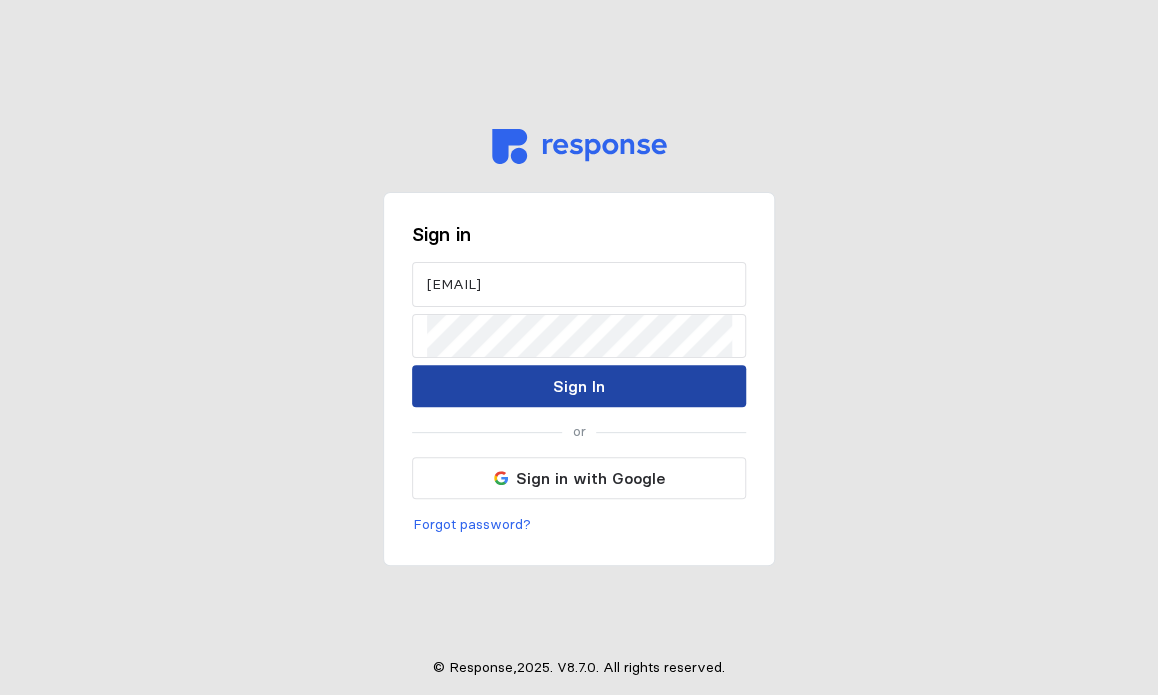 click on "Sign In" at bounding box center (579, 386) 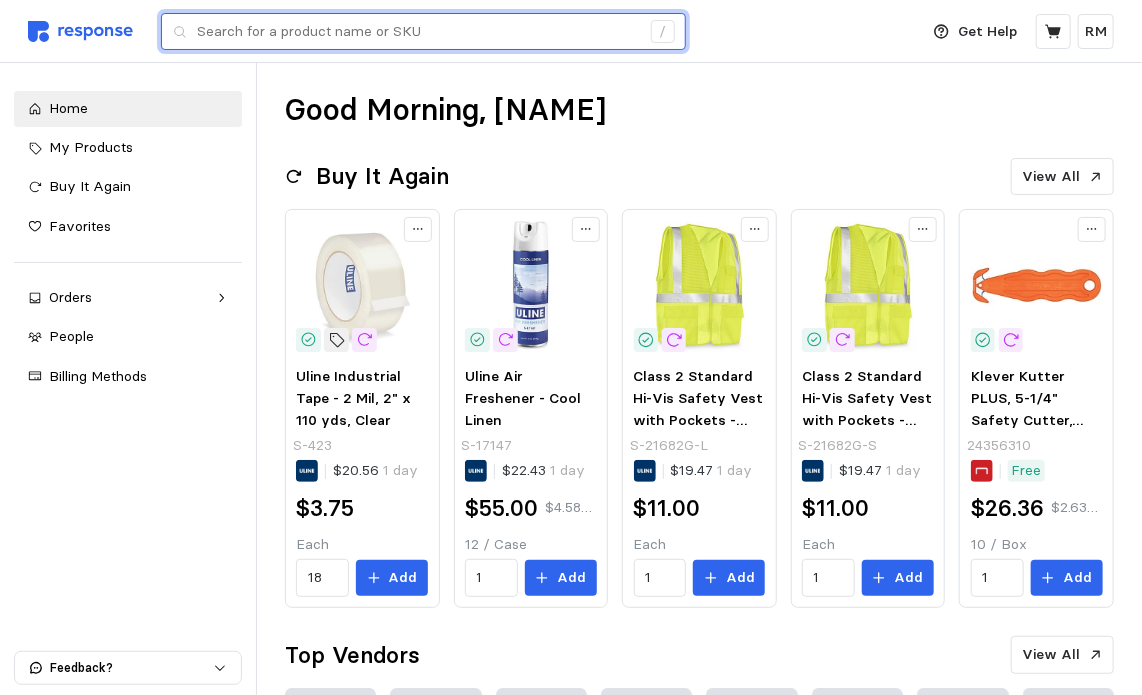 click at bounding box center (418, 32) 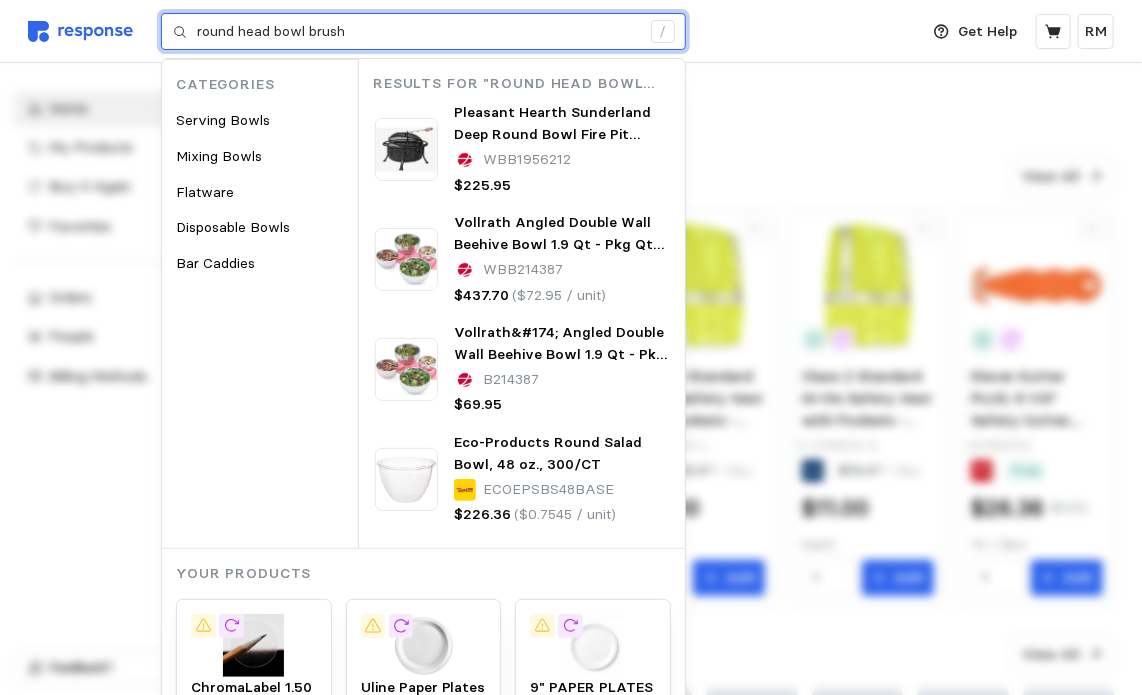 type on "round head bowl brush" 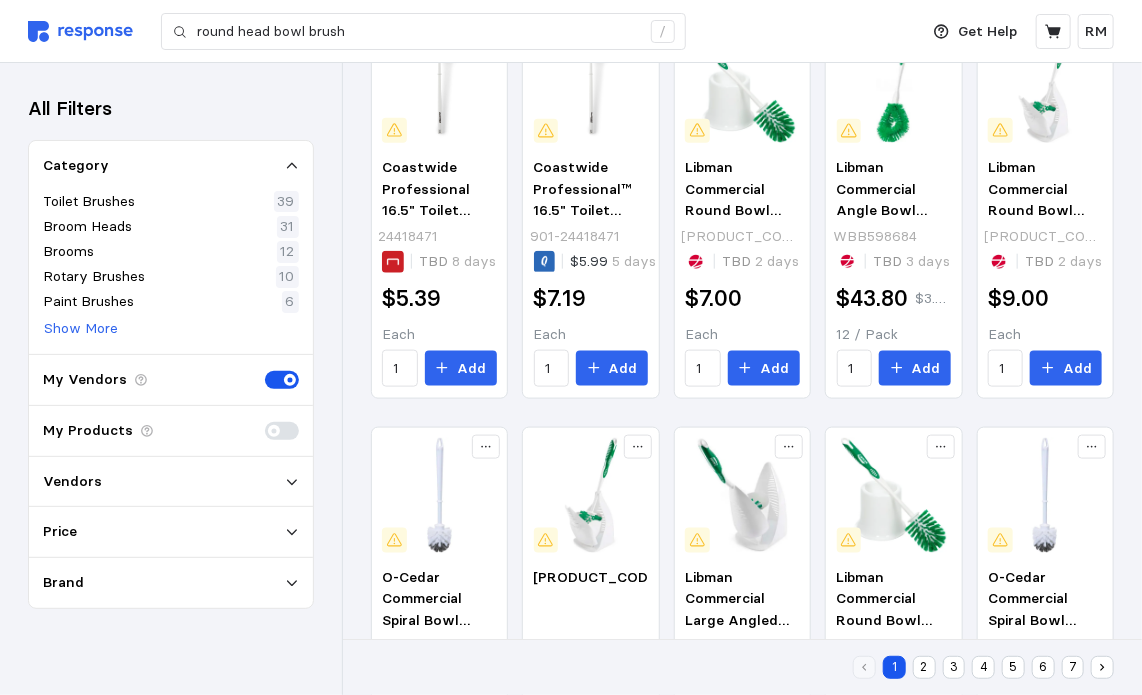 scroll, scrollTop: 720, scrollLeft: 0, axis: vertical 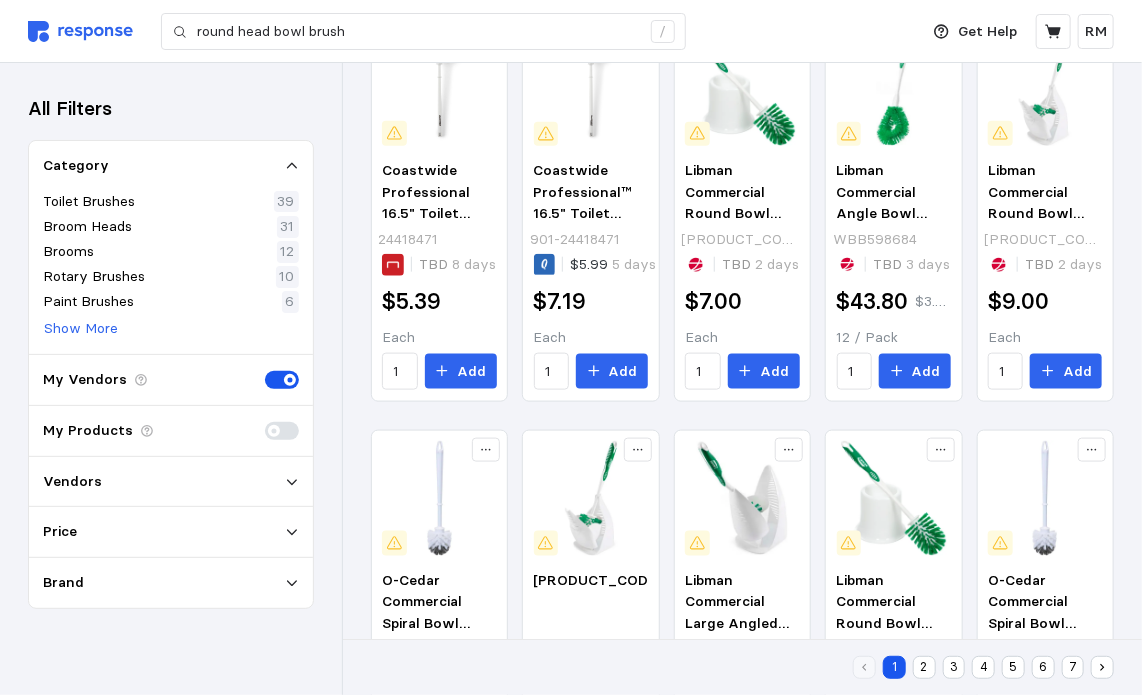 click 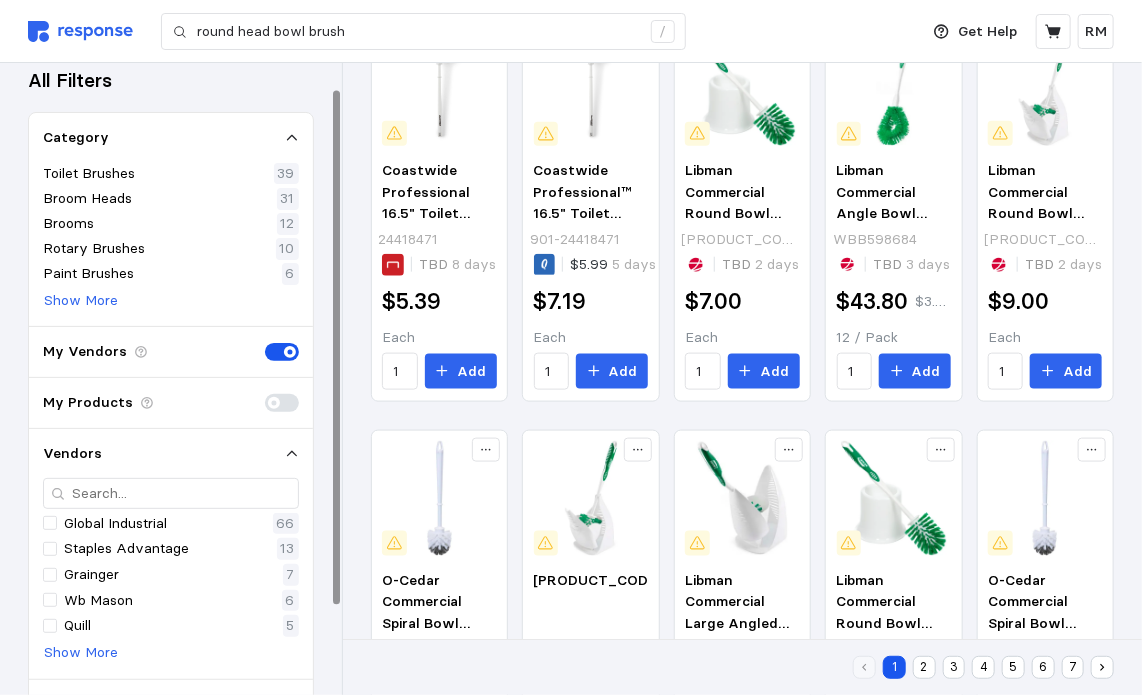 scroll, scrollTop: 31, scrollLeft: 0, axis: vertical 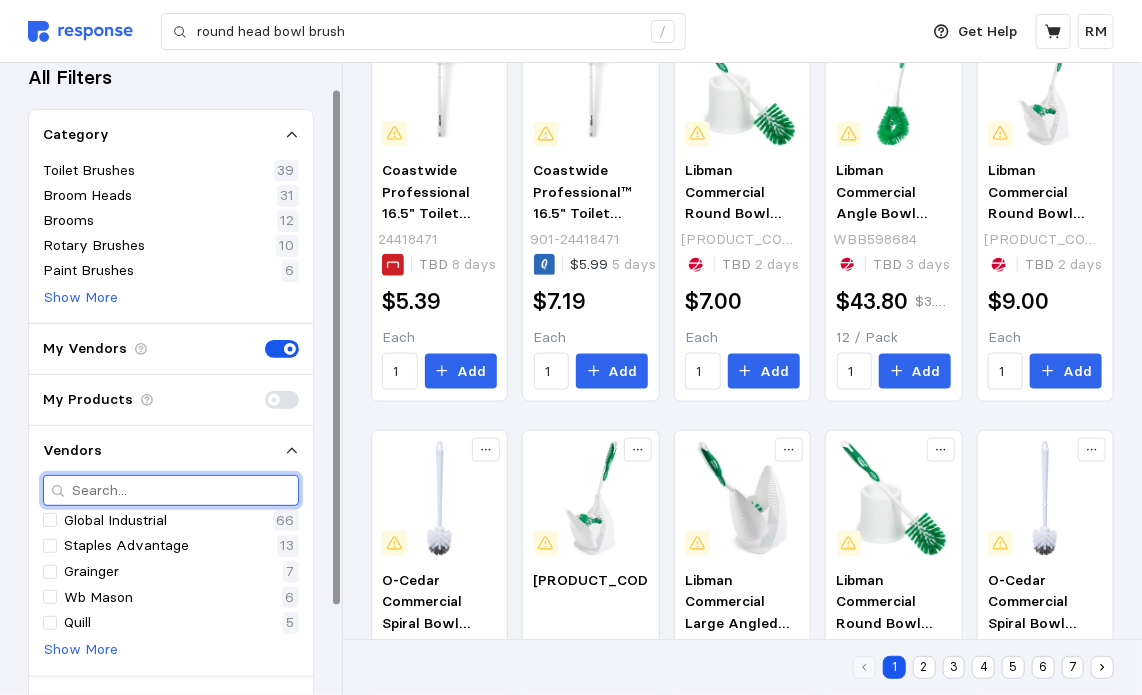 click at bounding box center [181, 490] 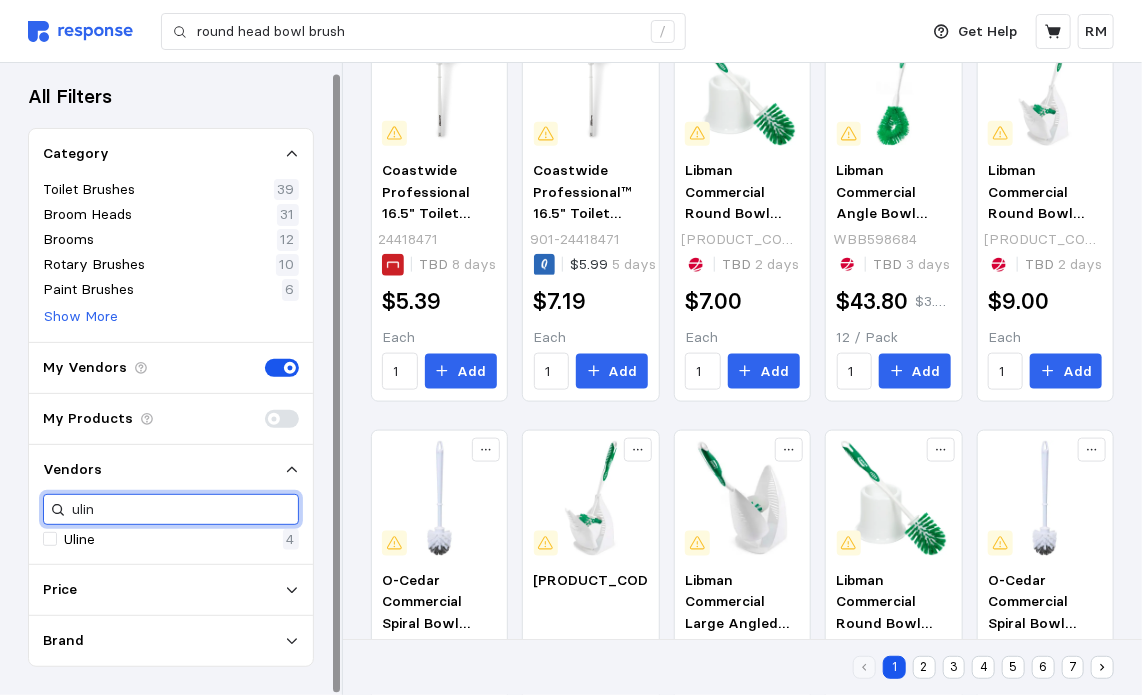 scroll, scrollTop: 9, scrollLeft: 0, axis: vertical 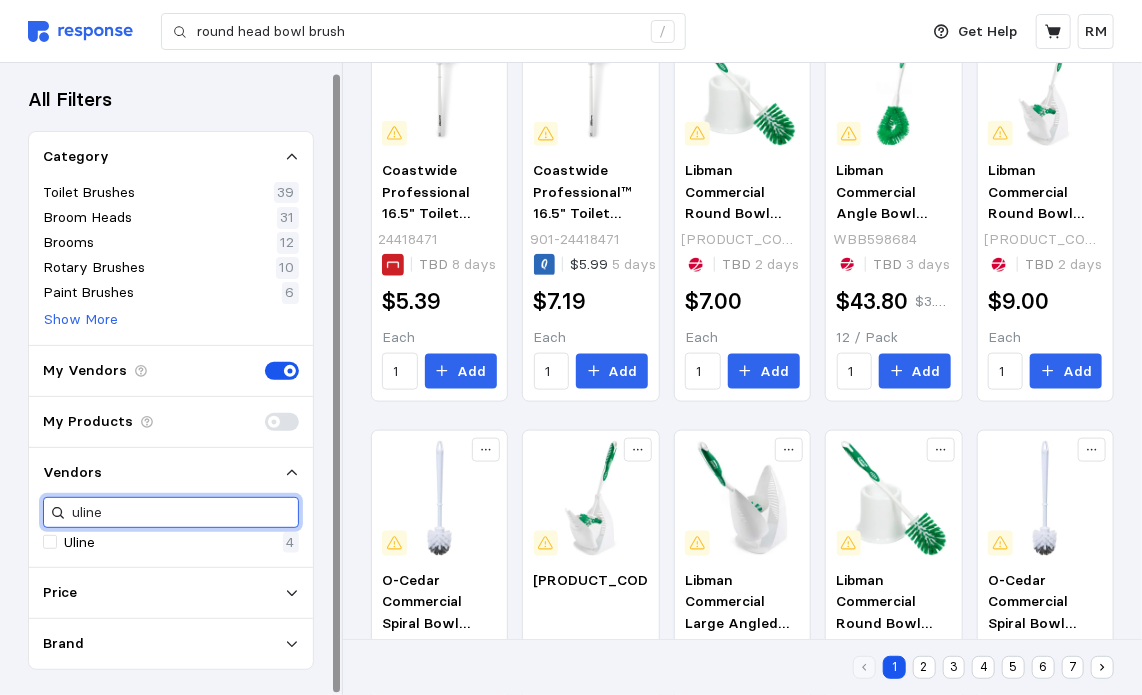 type on "uline" 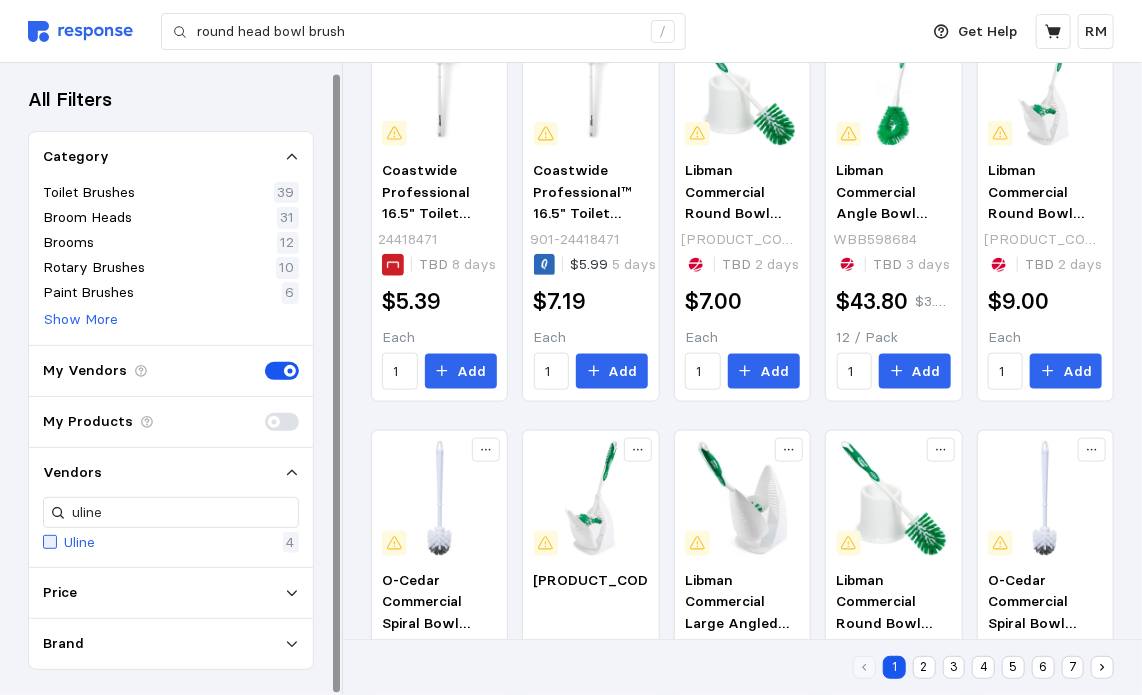 click at bounding box center [50, 542] 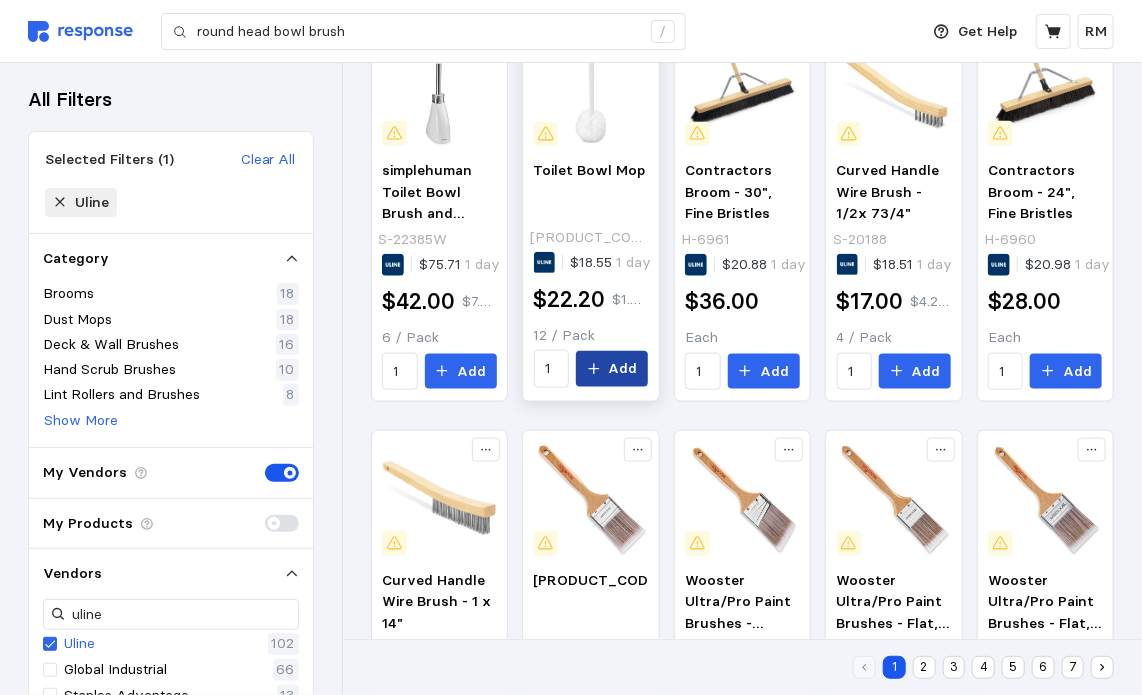 click on "Add" at bounding box center [612, 369] 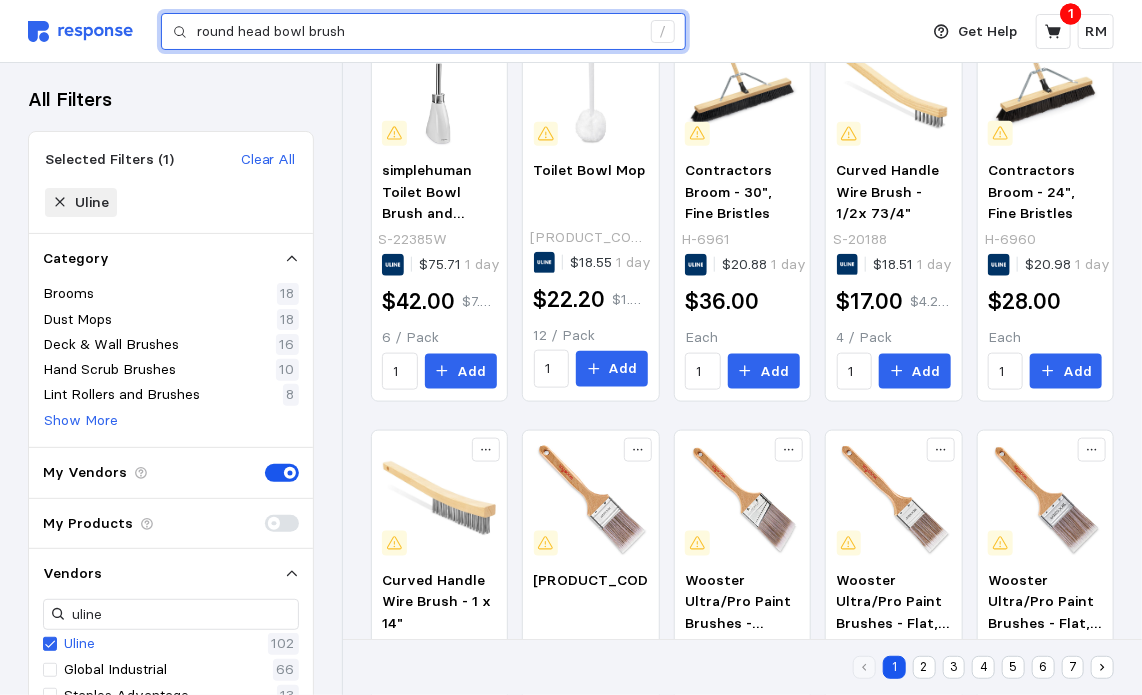 drag, startPoint x: 359, startPoint y: 34, endPoint x: 164, endPoint y: 40, distance: 195.09229 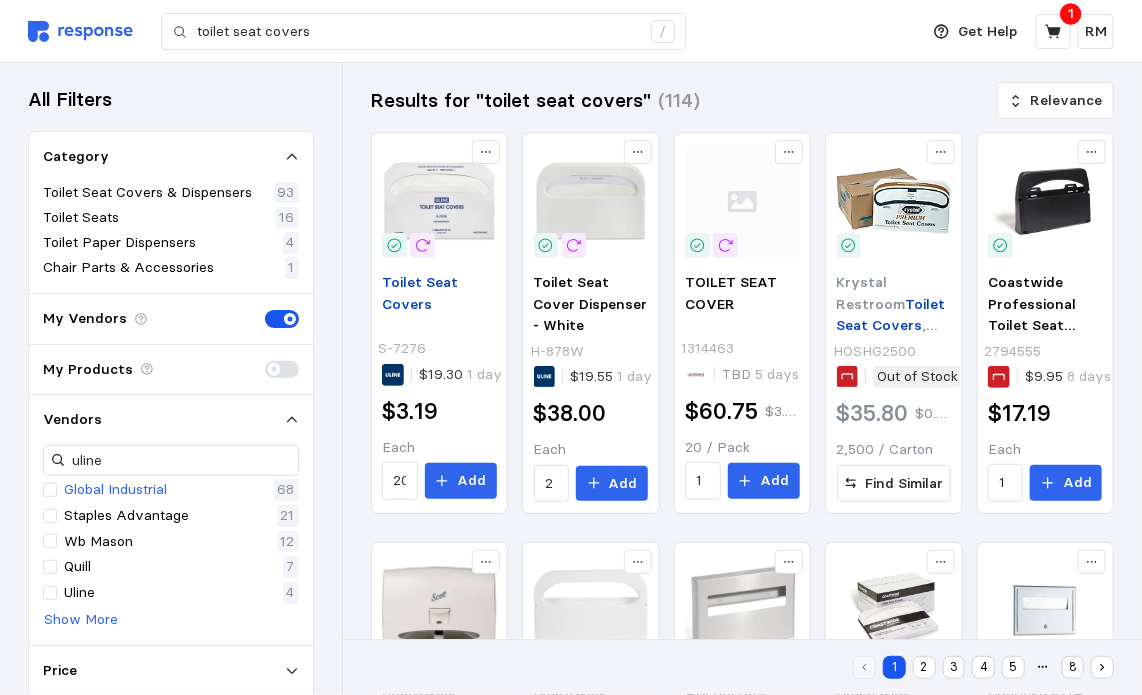 scroll, scrollTop: 0, scrollLeft: 0, axis: both 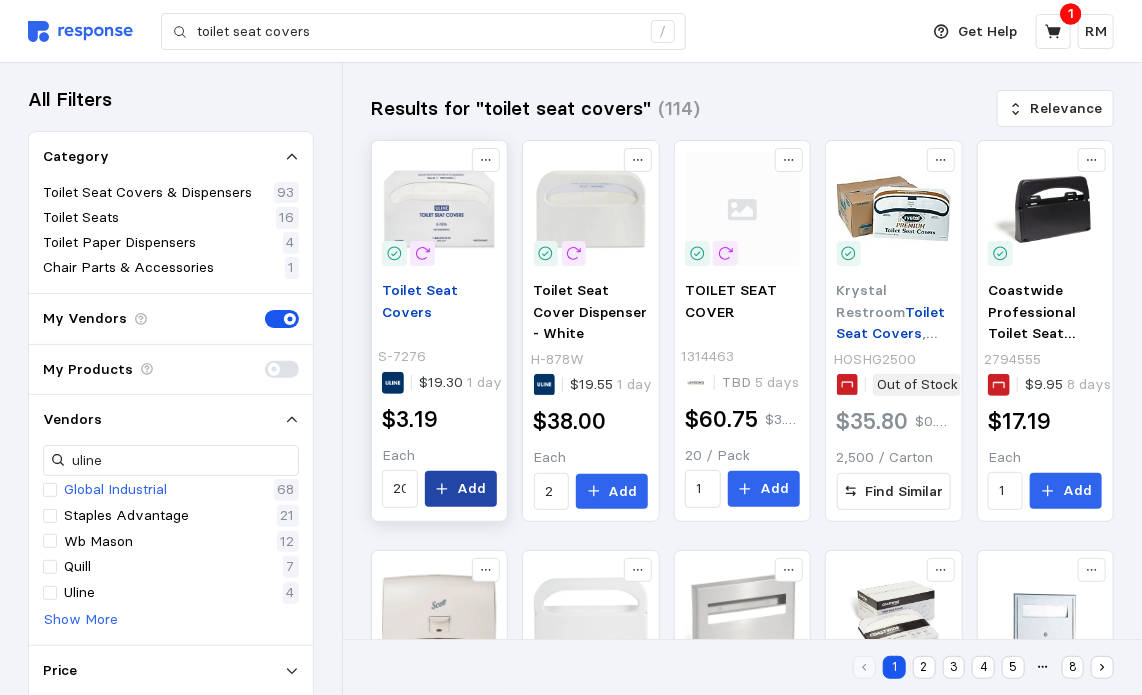 click on "Add" at bounding box center (471, 489) 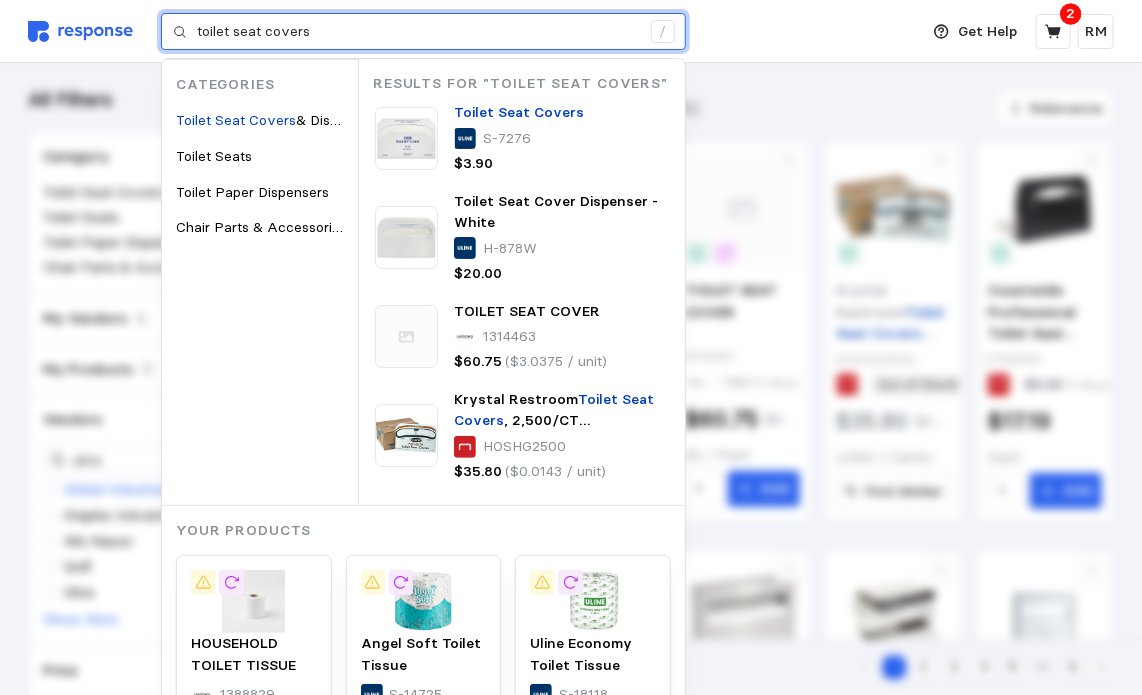 drag, startPoint x: 360, startPoint y: 34, endPoint x: 187, endPoint y: 27, distance: 173.14156 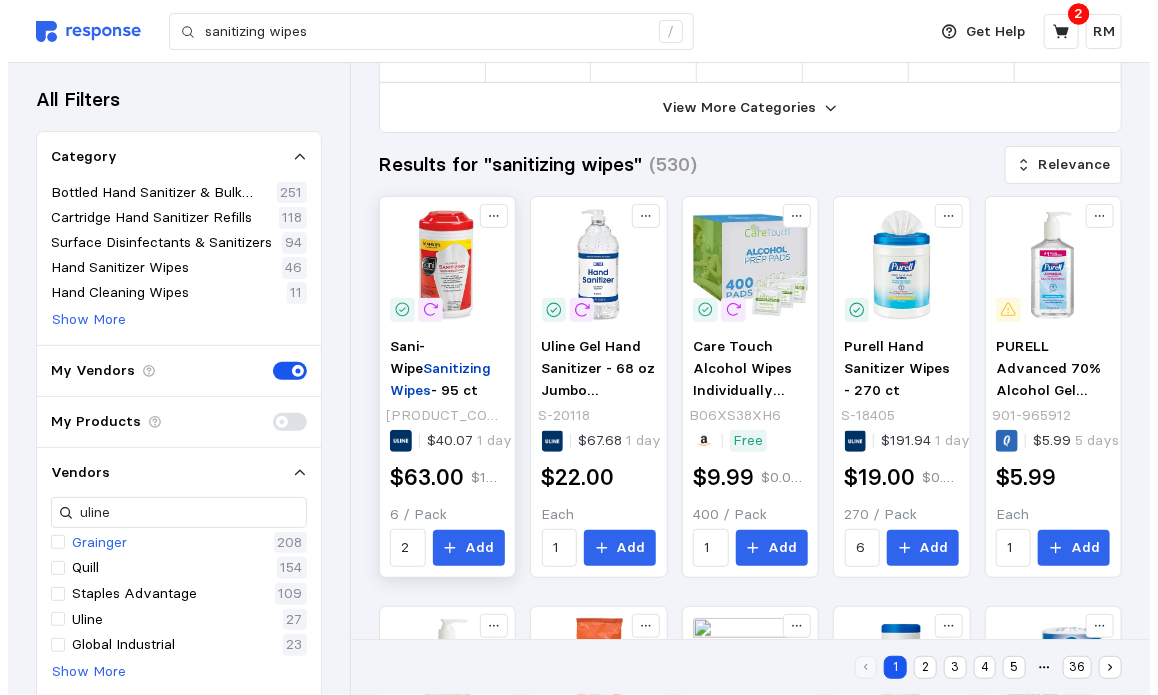 scroll, scrollTop: 136, scrollLeft: 0, axis: vertical 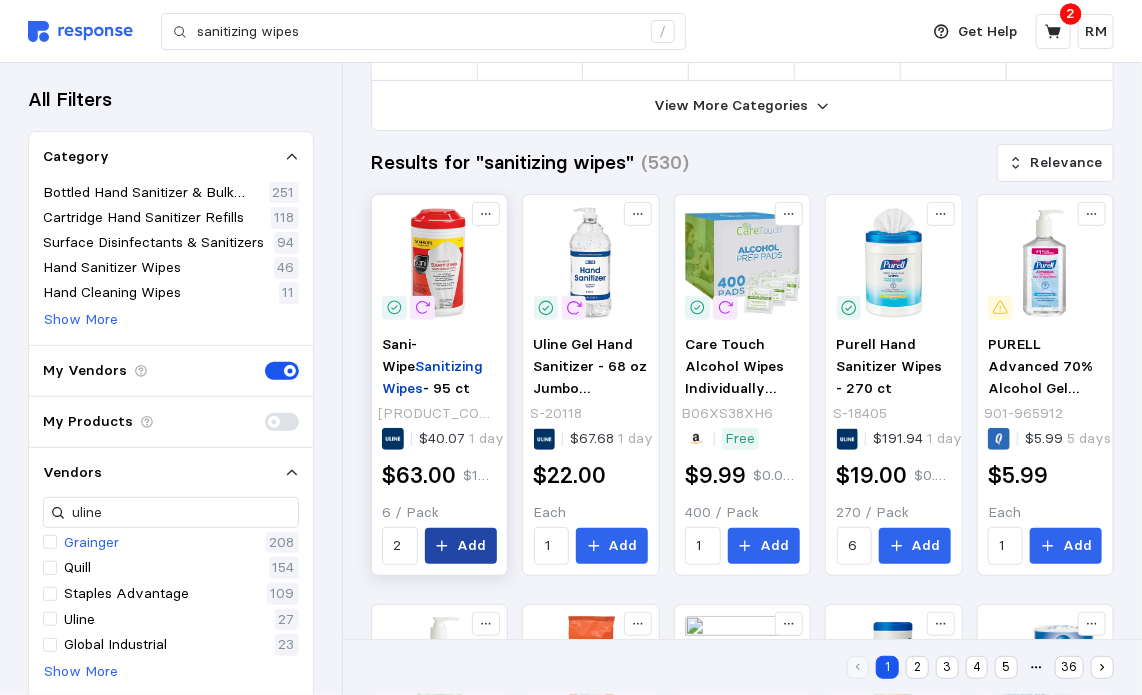 click on "Add" at bounding box center (461, 546) 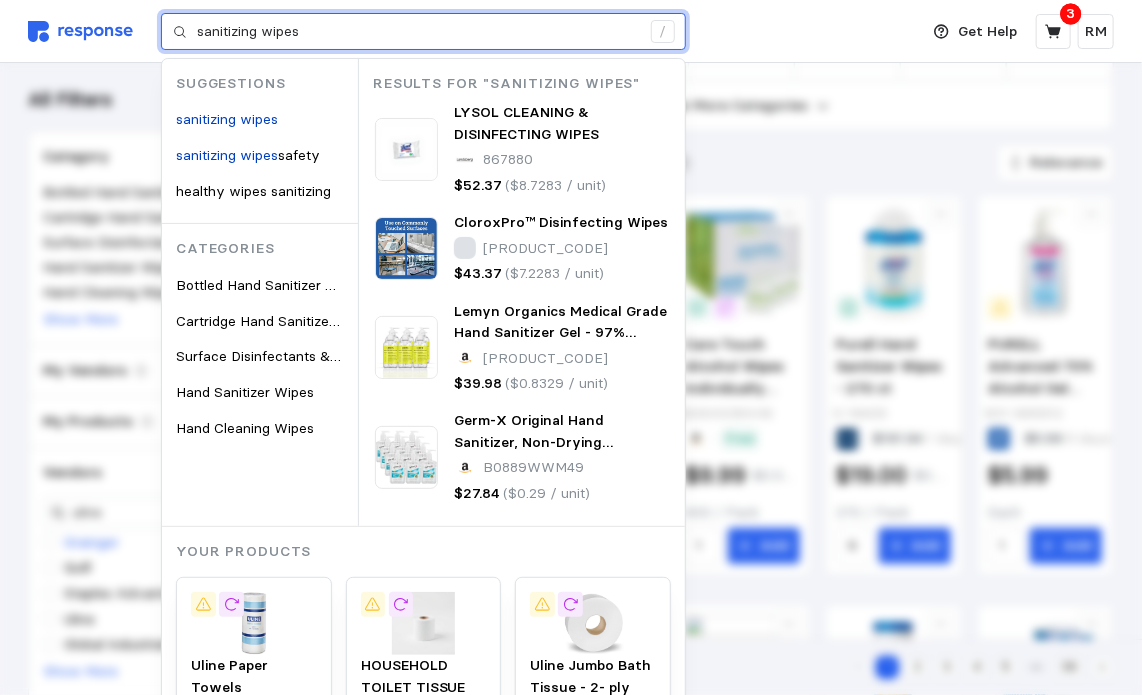 drag, startPoint x: 339, startPoint y: 27, endPoint x: 160, endPoint y: 26, distance: 179.00279 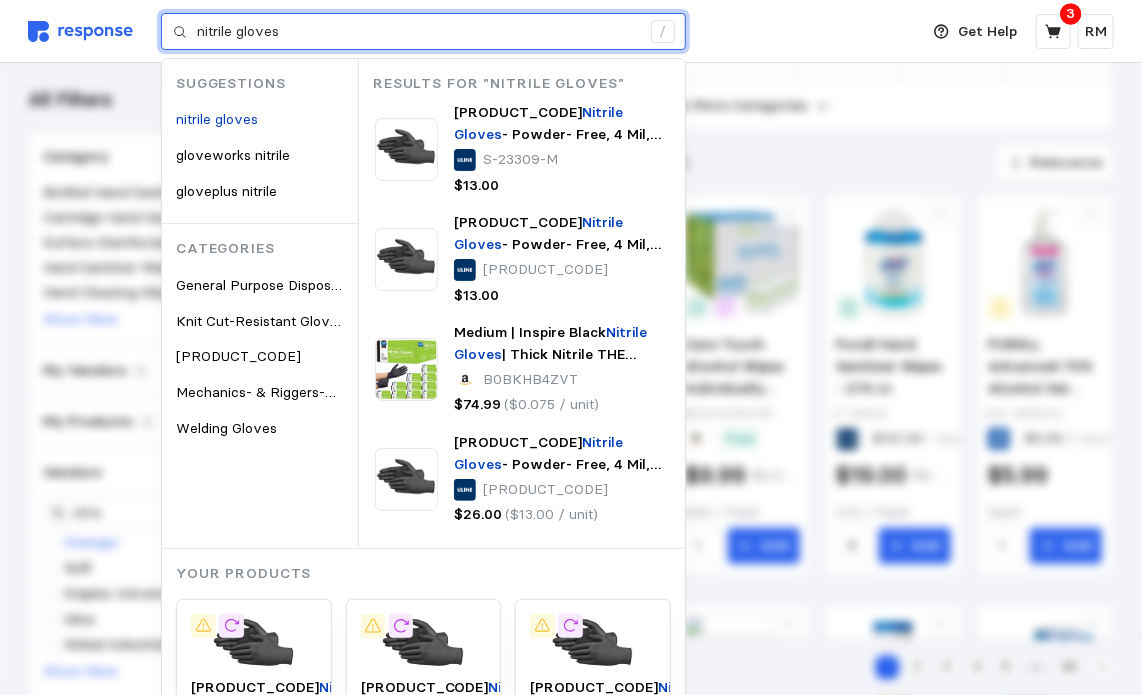 type on "nitrile gloves" 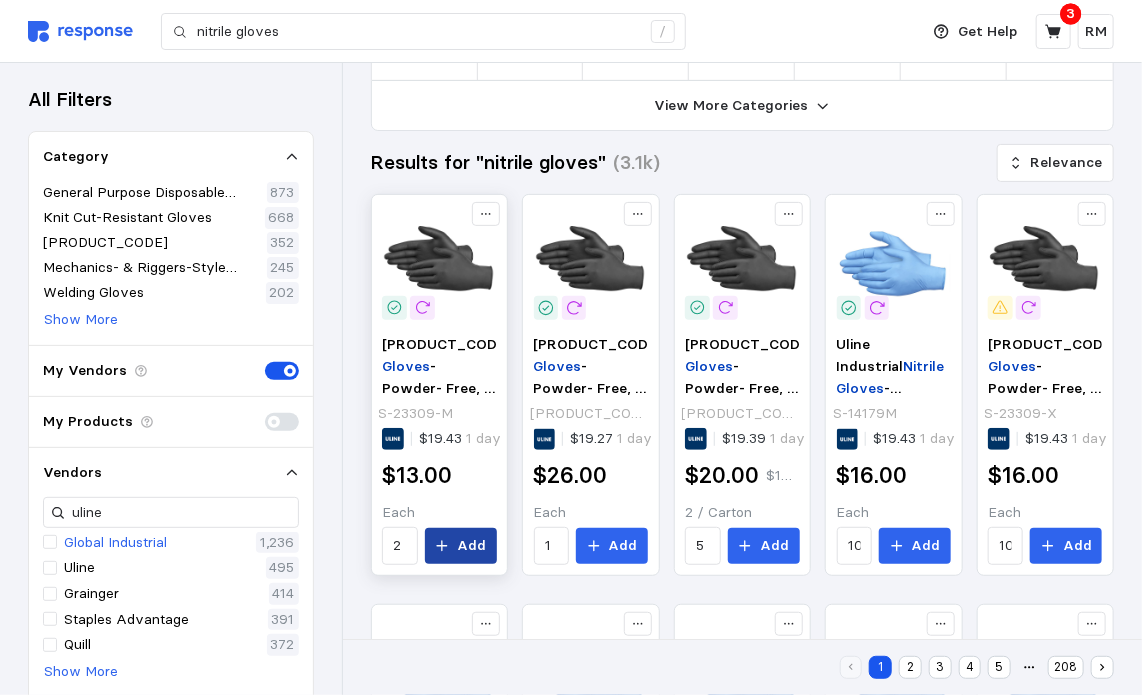 click on "Add" at bounding box center [471, 546] 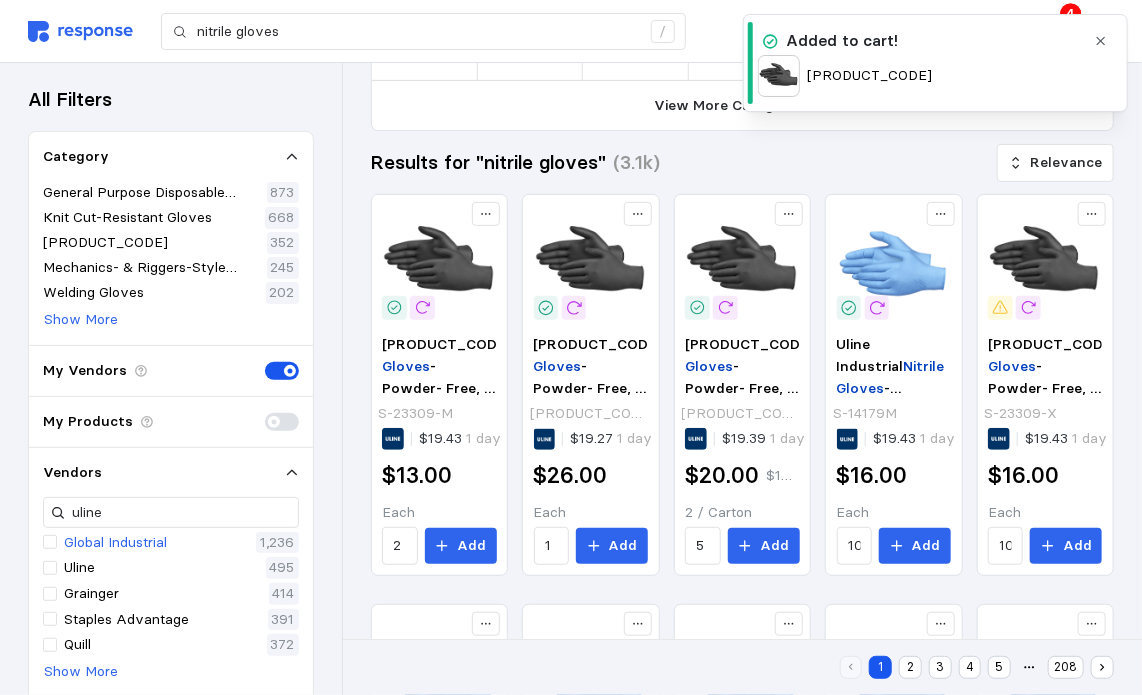 click 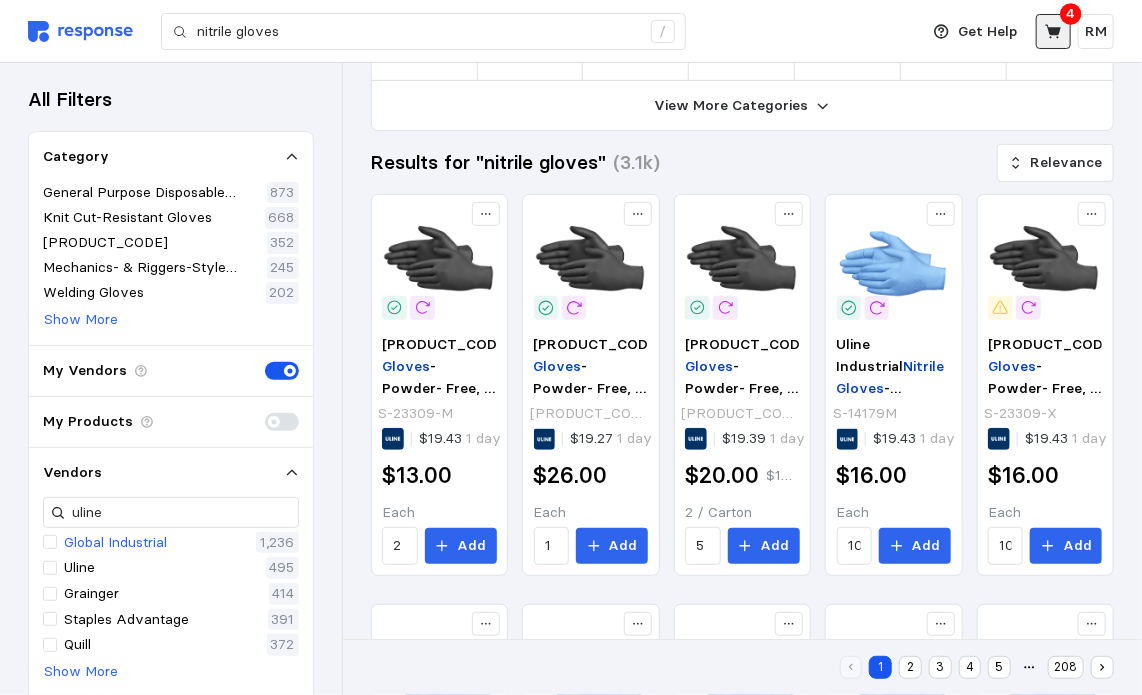 click at bounding box center [1053, 31] 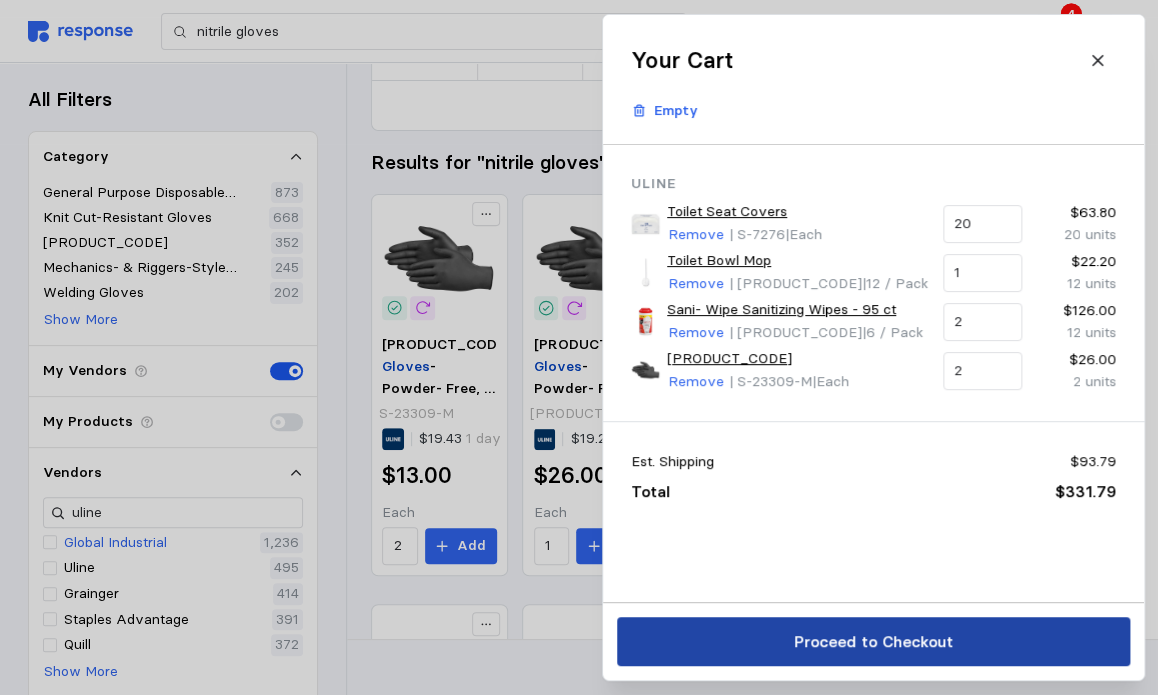click on "Proceed to Checkout" at bounding box center (872, 641) 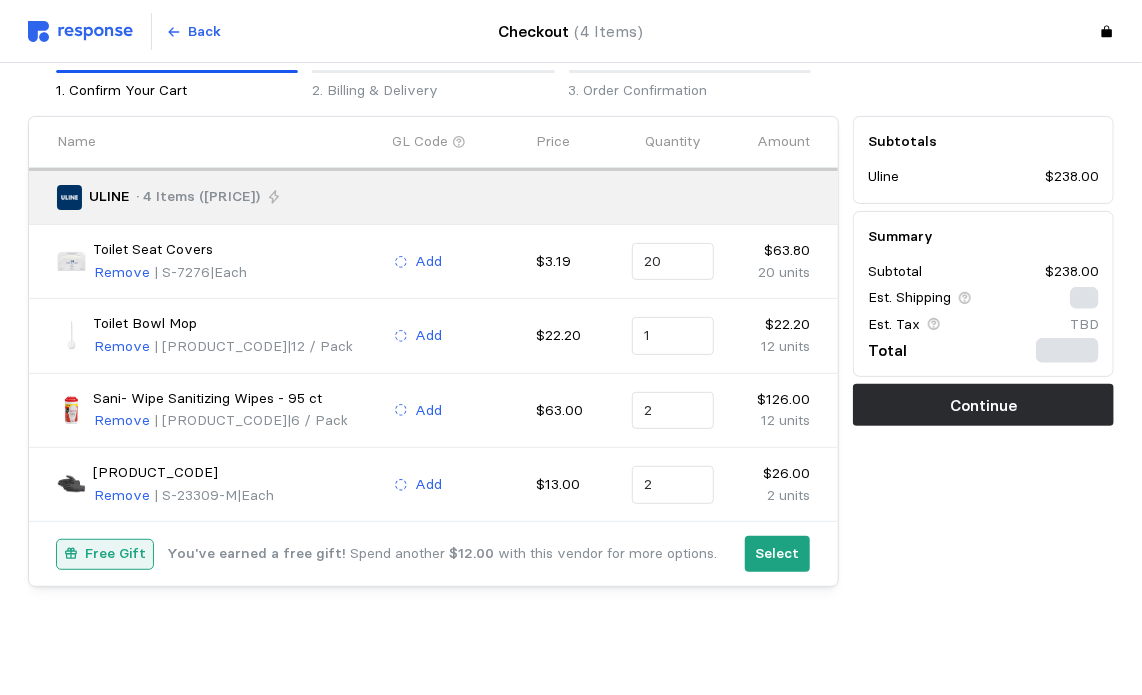 scroll, scrollTop: 91, scrollLeft: 0, axis: vertical 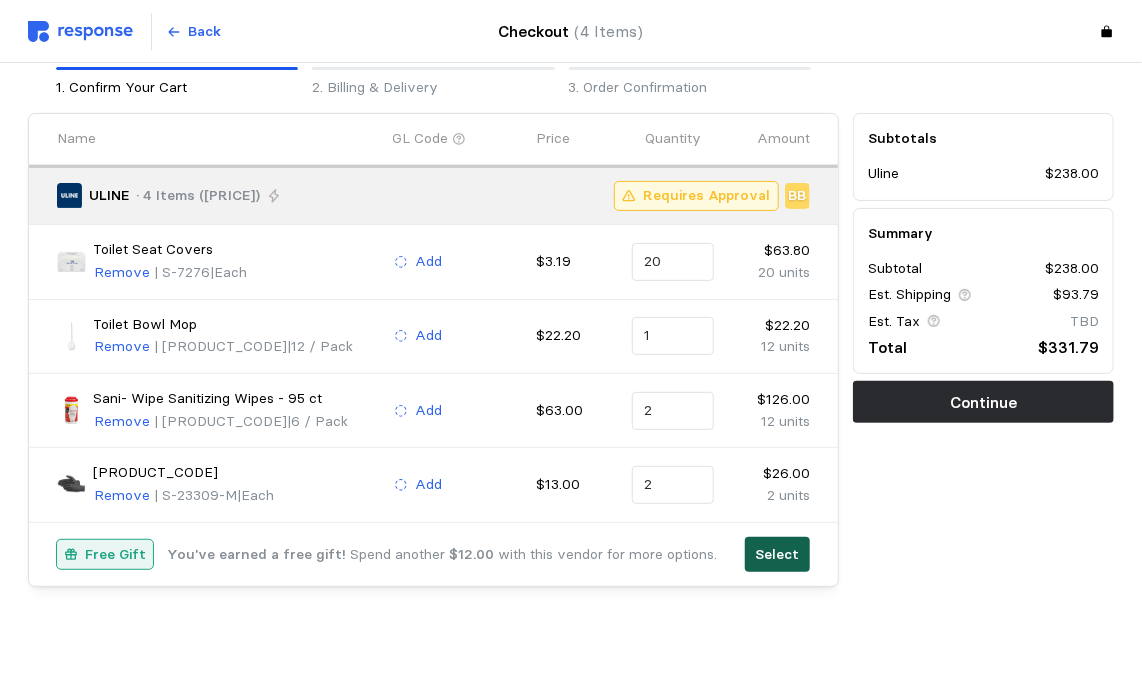 click on "Select" at bounding box center [778, 555] 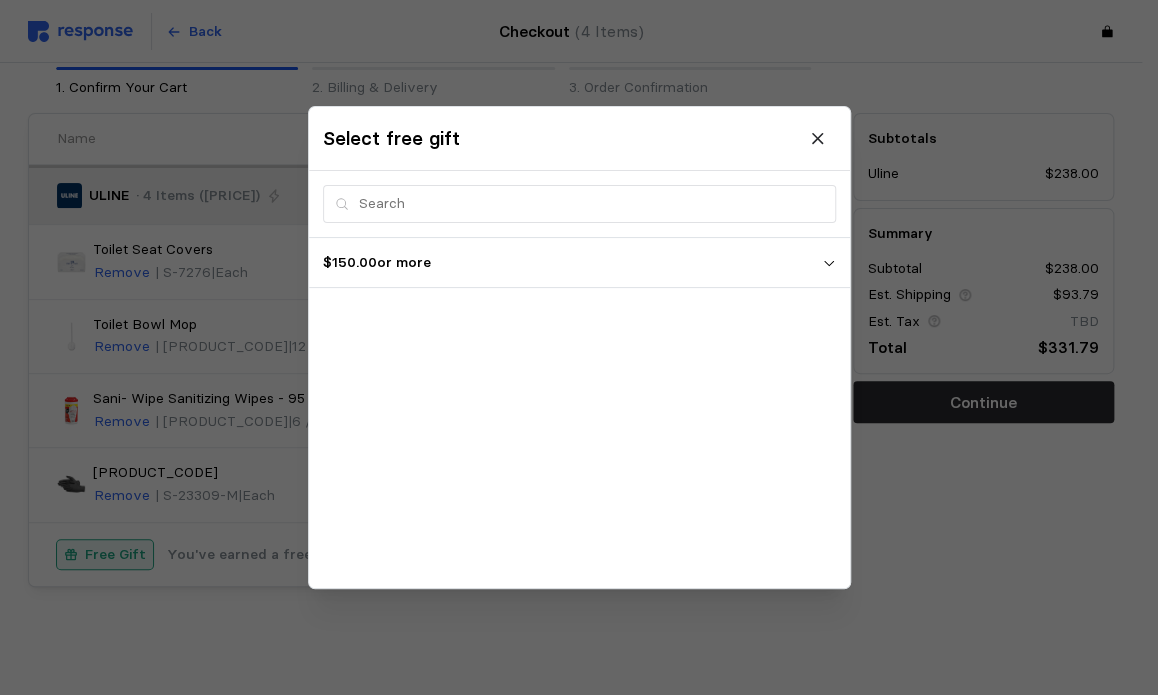 click on "$150.00  or more" at bounding box center (572, 263) 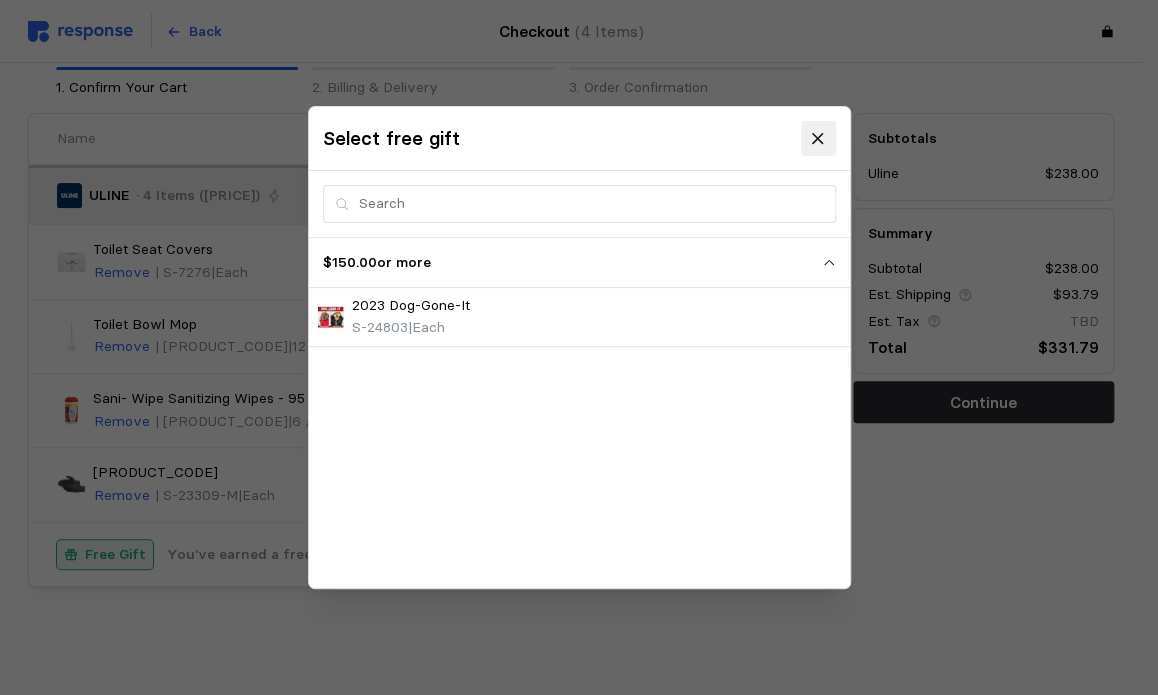 click at bounding box center [817, 138] 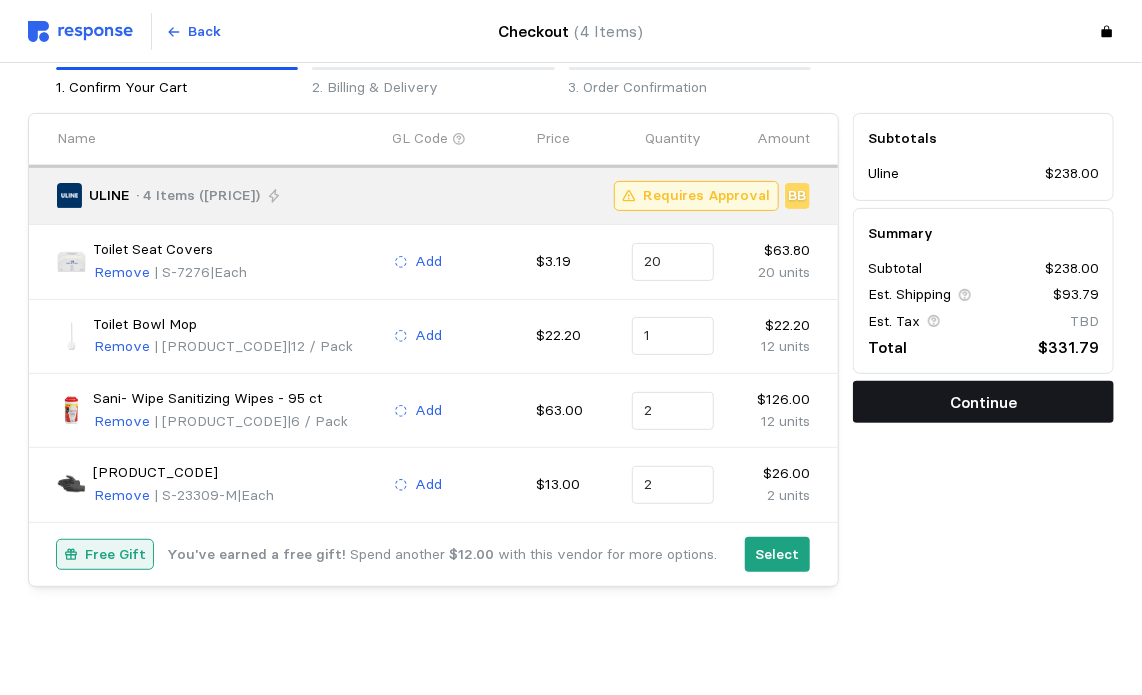 click on "Continue" at bounding box center [983, 402] 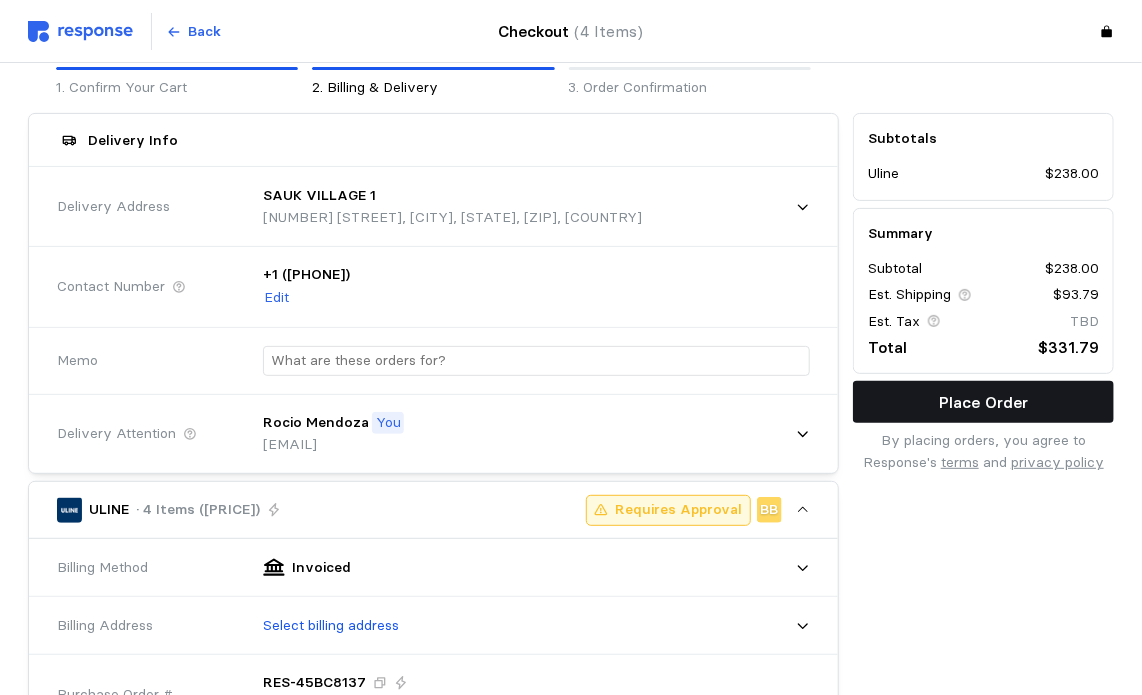 click on "Place Order" at bounding box center (983, 402) 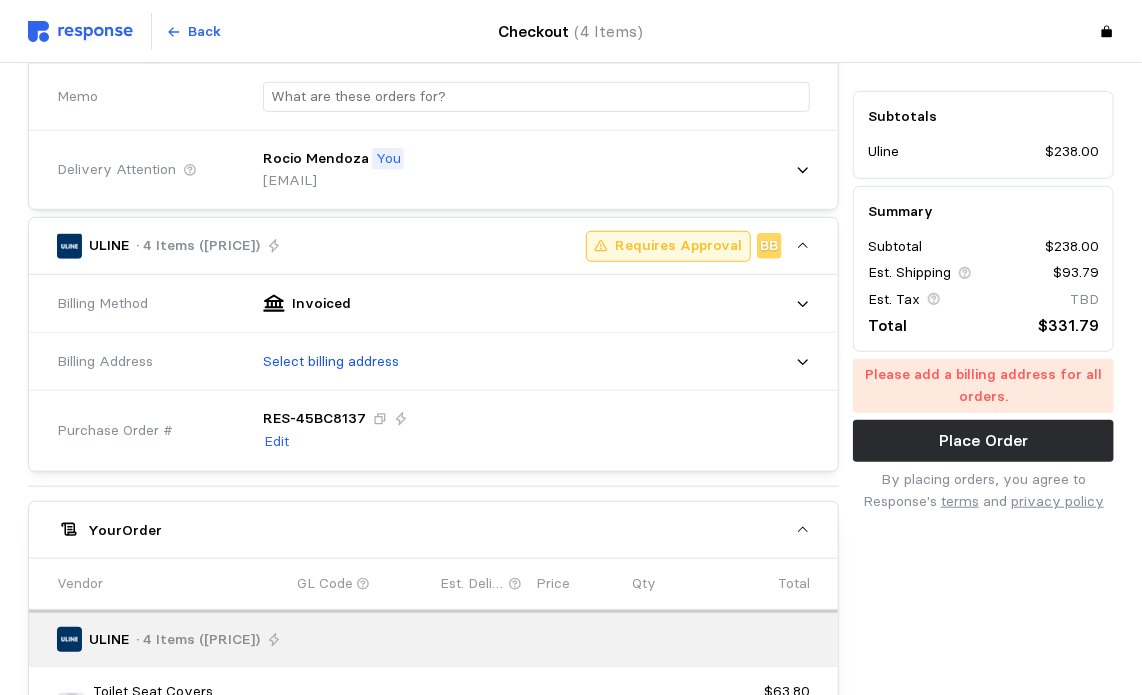 scroll, scrollTop: 360, scrollLeft: 0, axis: vertical 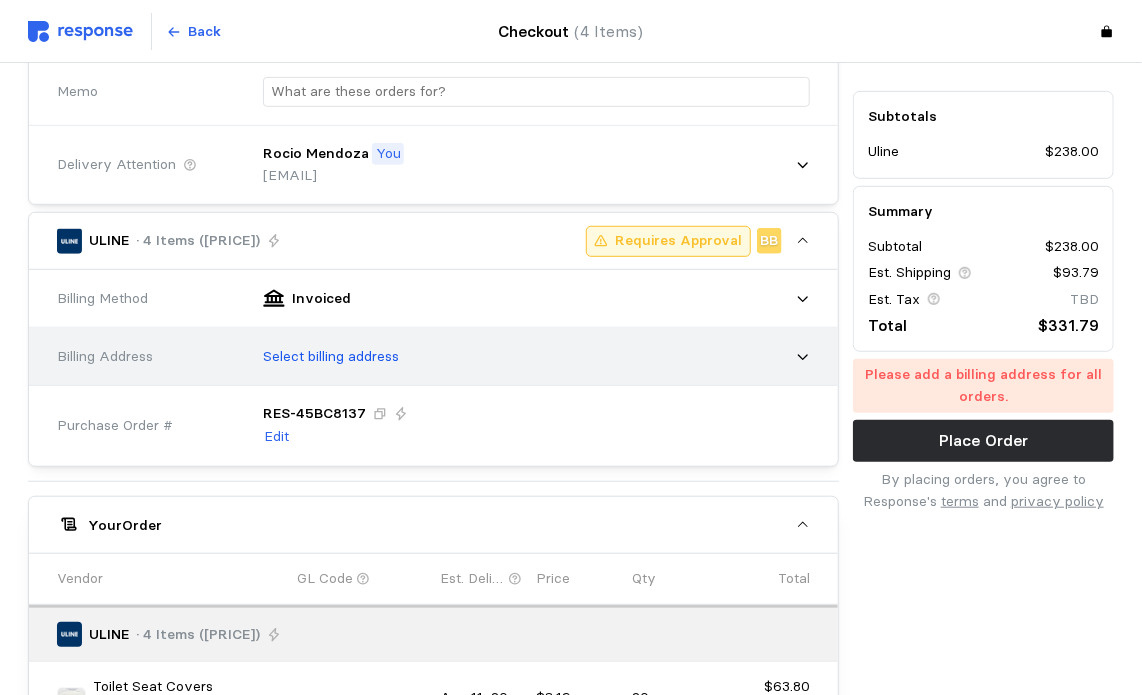click on "Select billing address" at bounding box center [529, 357] 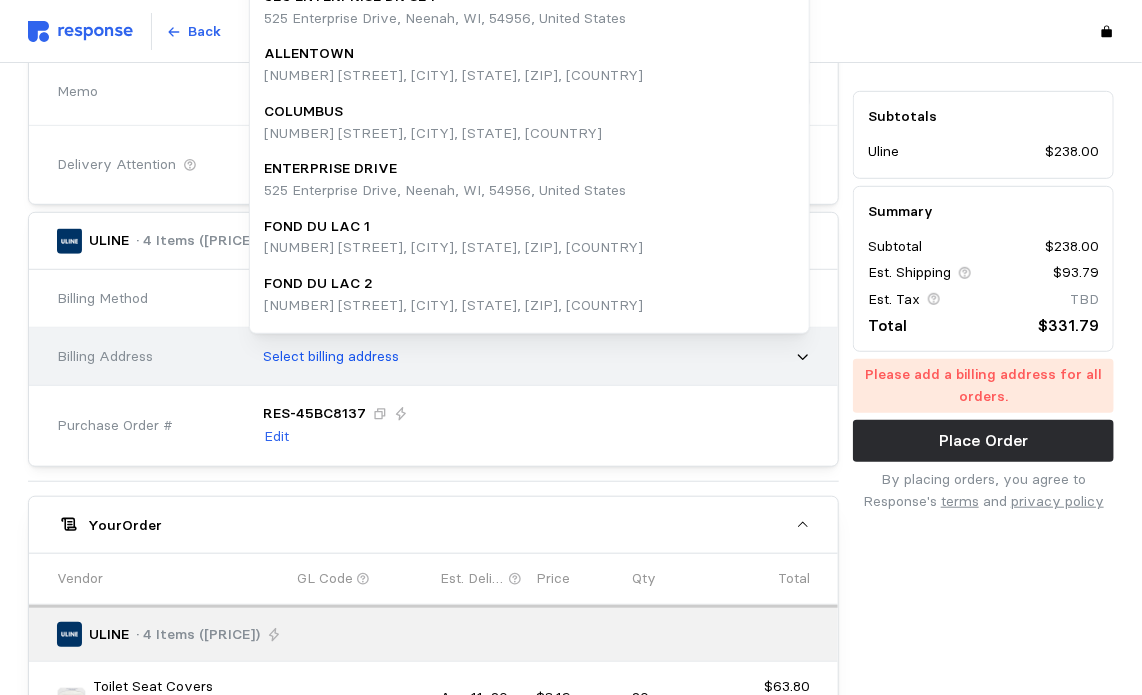 scroll, scrollTop: 0, scrollLeft: 0, axis: both 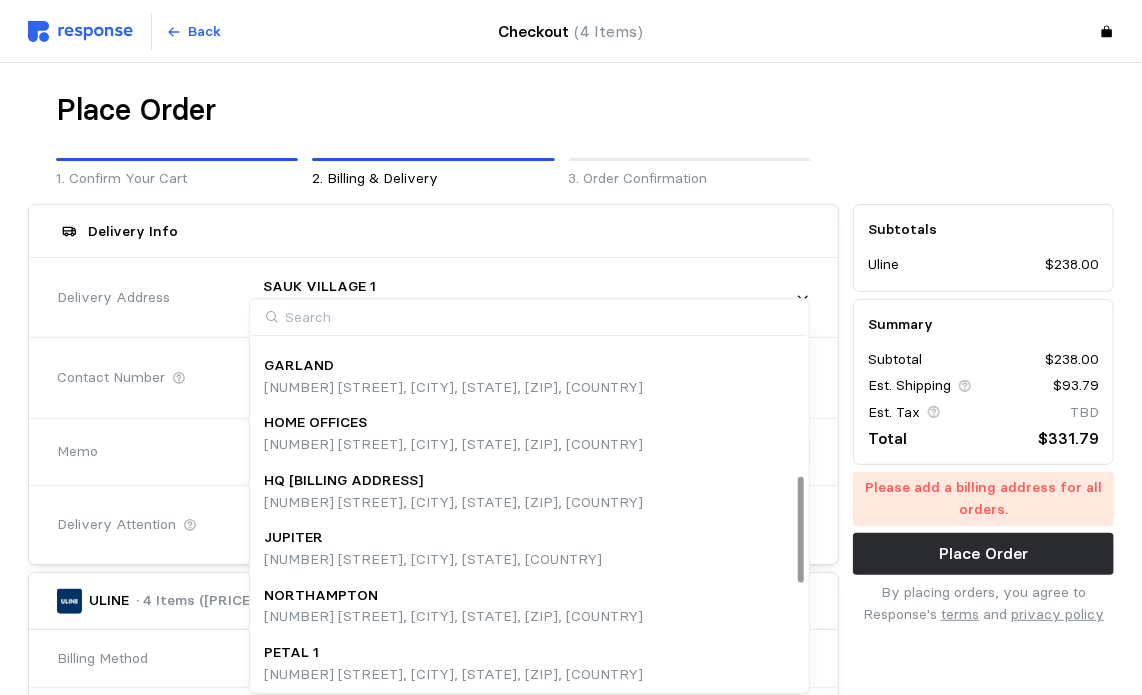 click on "[NUMBER] [STREET], [CITY], [STATE], [ZIP], [COUNTRY]" at bounding box center (453, 503) 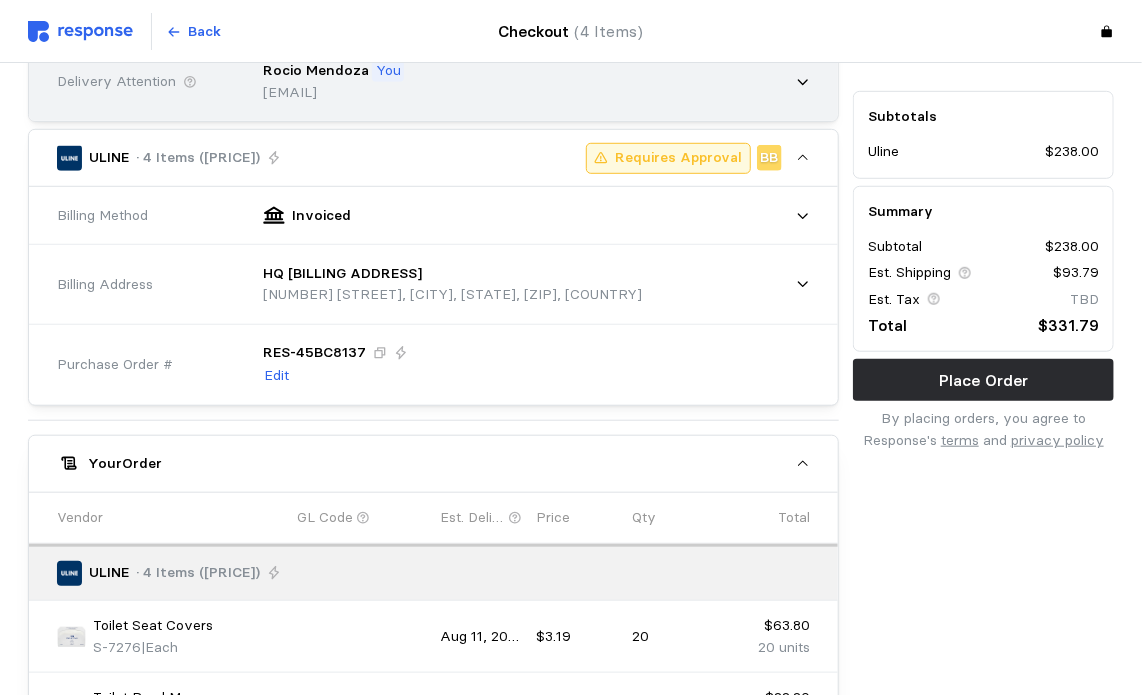 scroll, scrollTop: 527, scrollLeft: 0, axis: vertical 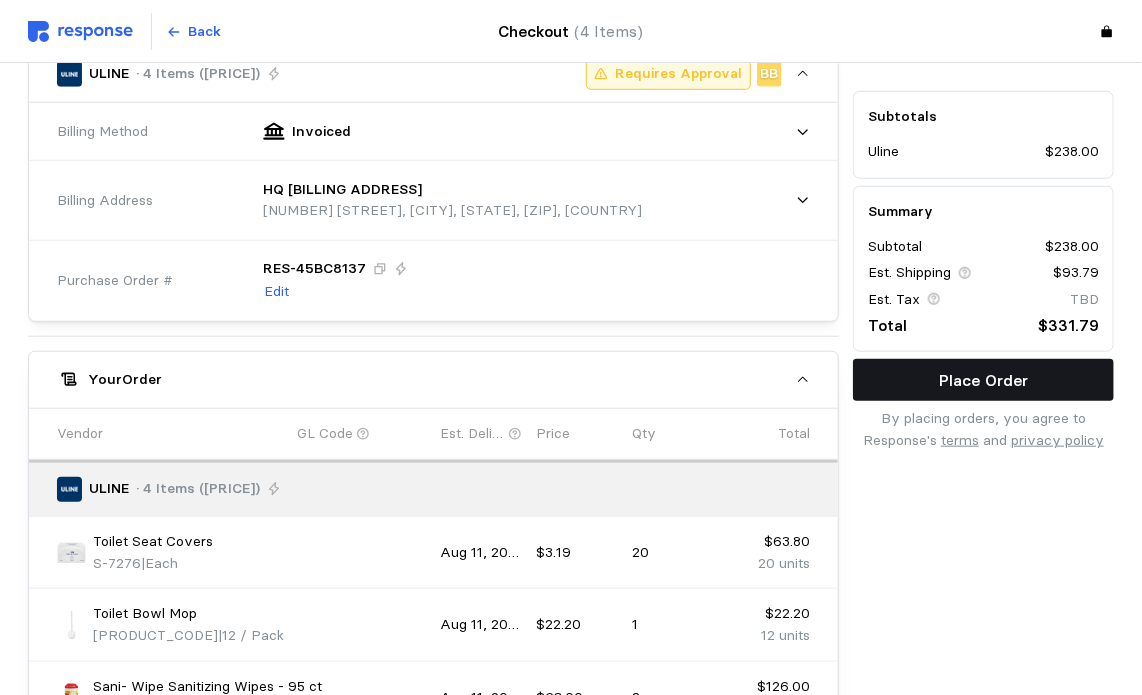 click on "Place Order" at bounding box center [983, 380] 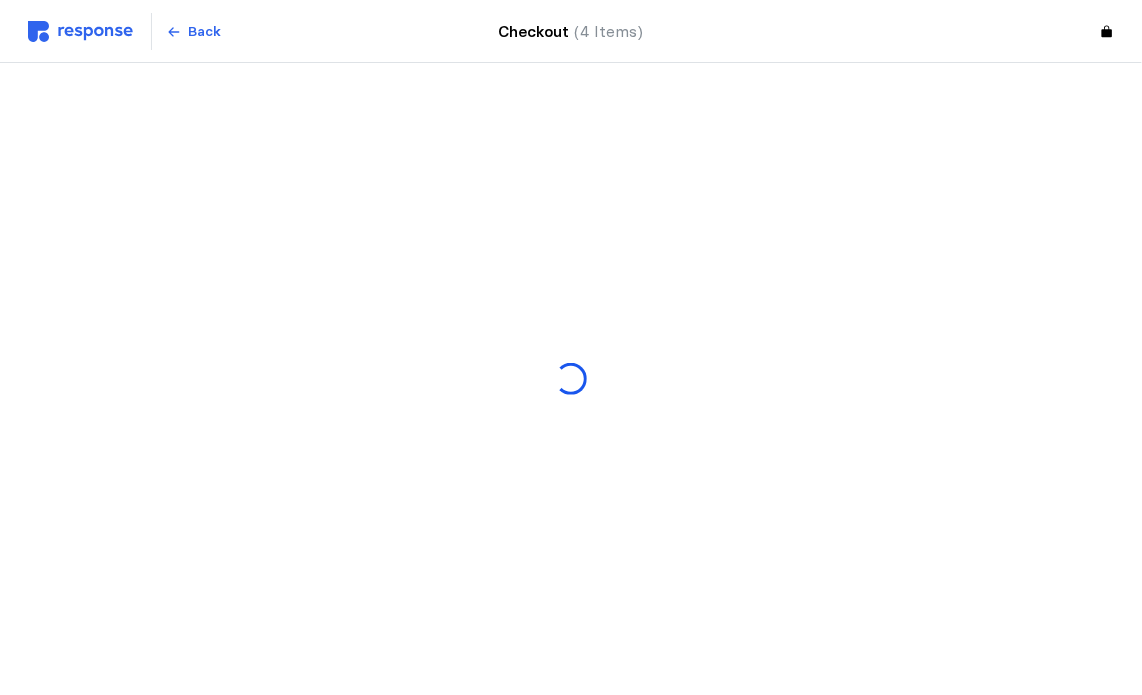 scroll, scrollTop: 0, scrollLeft: 0, axis: both 